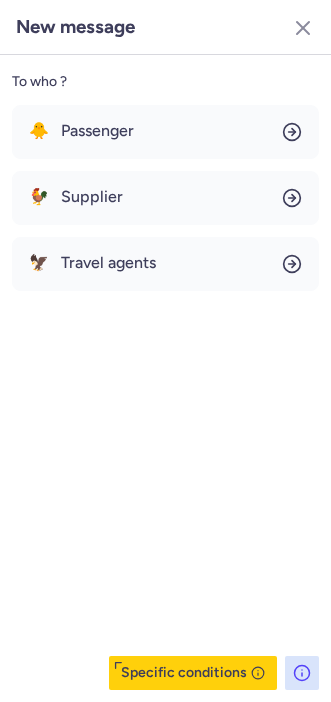 scroll, scrollTop: 0, scrollLeft: 0, axis: both 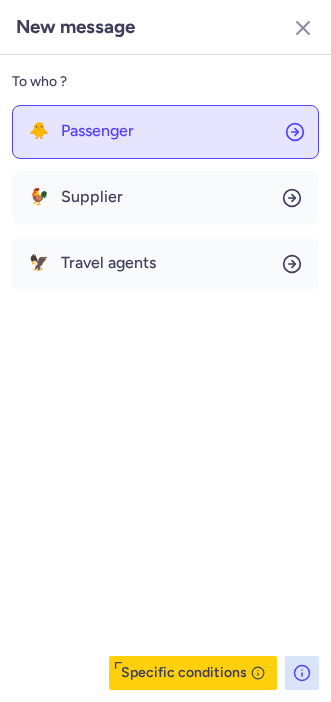 click on "🐥 Passenger" 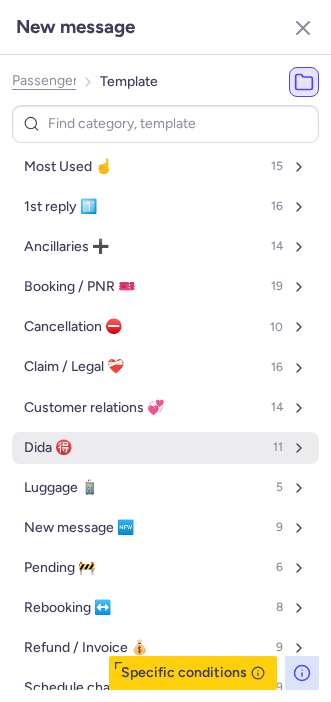 click on "Dida 🉐" at bounding box center (48, 448) 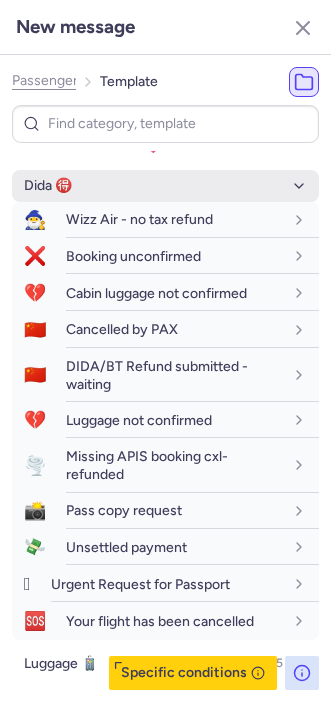scroll, scrollTop: 266, scrollLeft: 0, axis: vertical 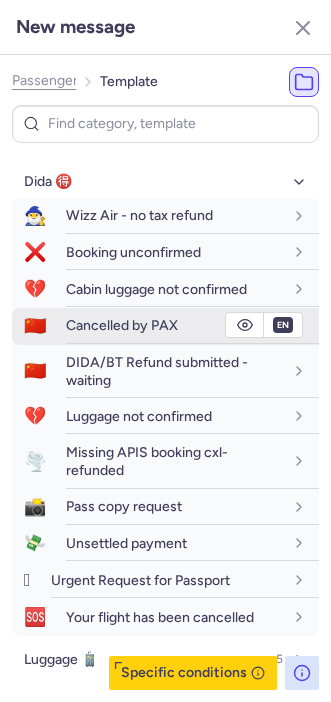 click on "Cancelled by PAX" at bounding box center [122, 325] 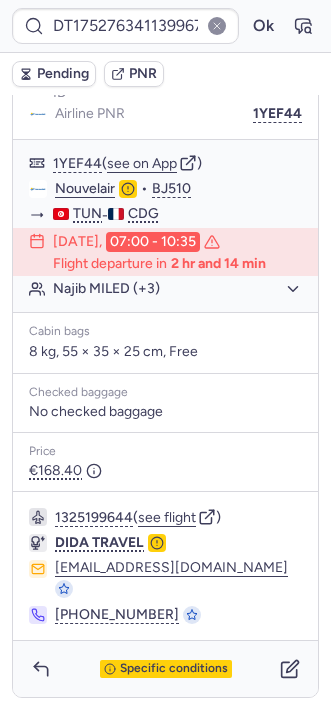 type on "CPHYER" 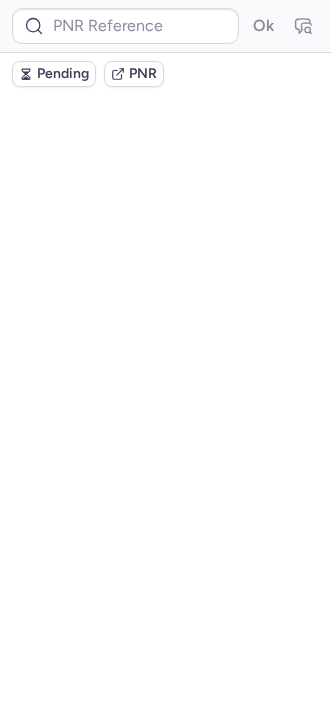 scroll, scrollTop: 0, scrollLeft: 0, axis: both 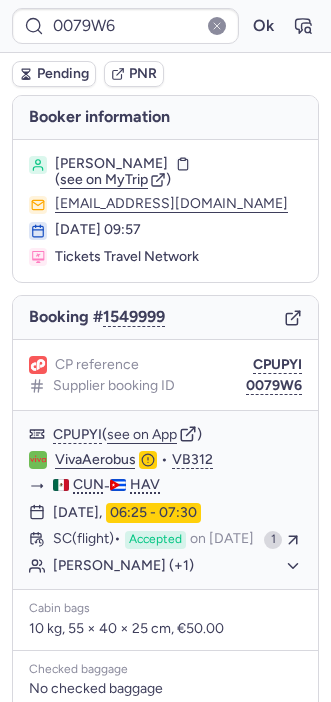 type on "466832" 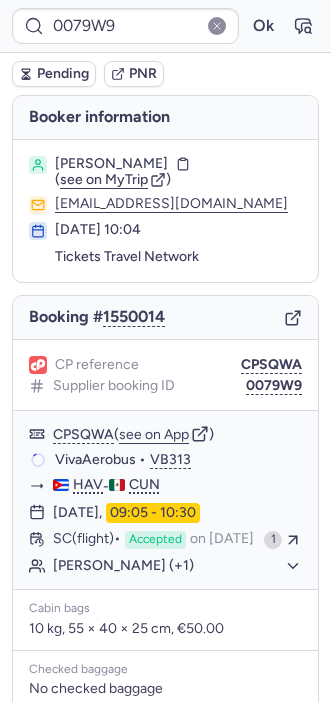 type on "CPXPSV" 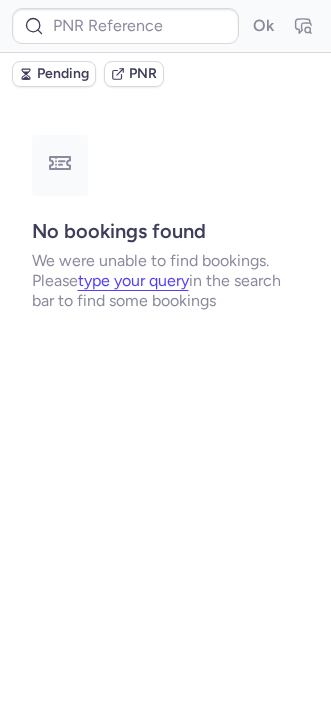 type on "CPSQWA" 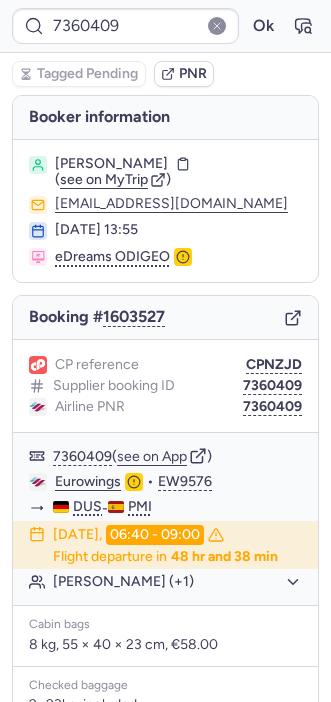 type on "CPHYER" 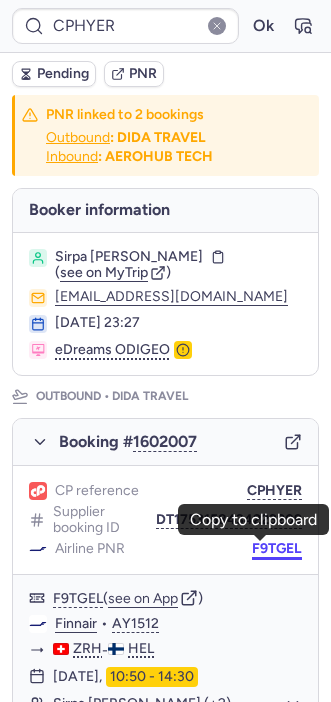 click on "F9TGEL" at bounding box center (277, 549) 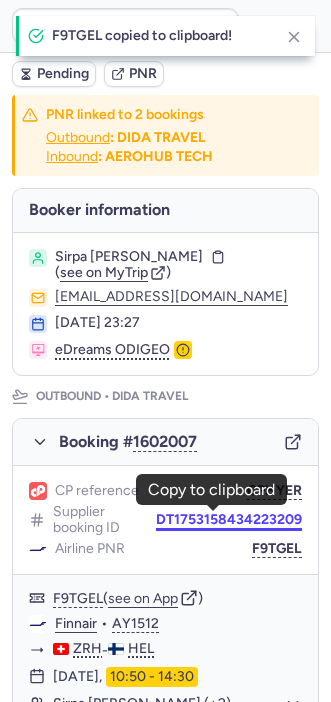 click on "DT1753158434223209" at bounding box center (229, 520) 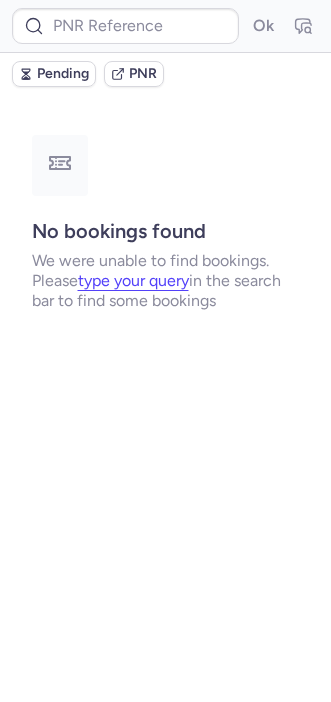 type on "DT1751052150795387" 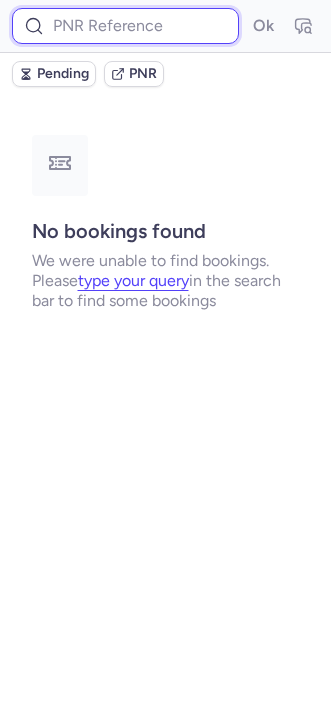 paste on "932C0K" 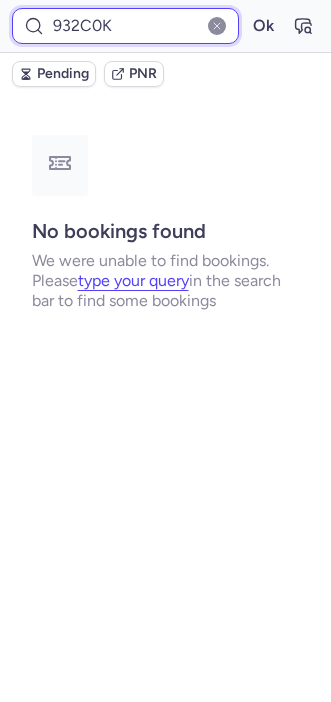 click on "932C0K" at bounding box center (125, 26) 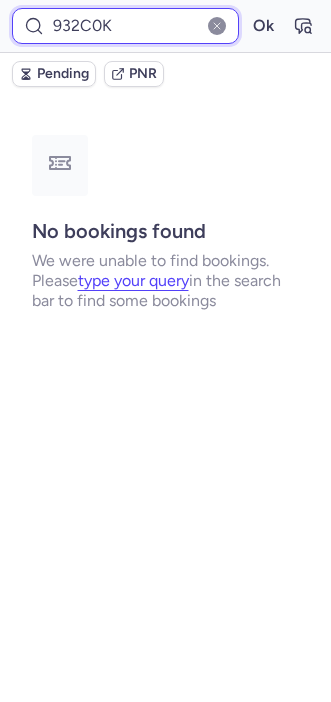 click on "932C0K" at bounding box center (125, 26) 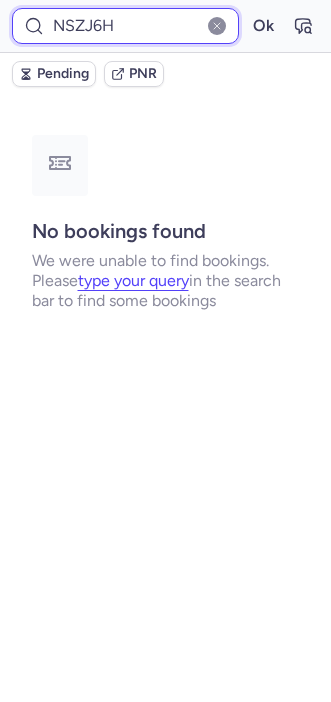 click on "Ok" at bounding box center (263, 26) 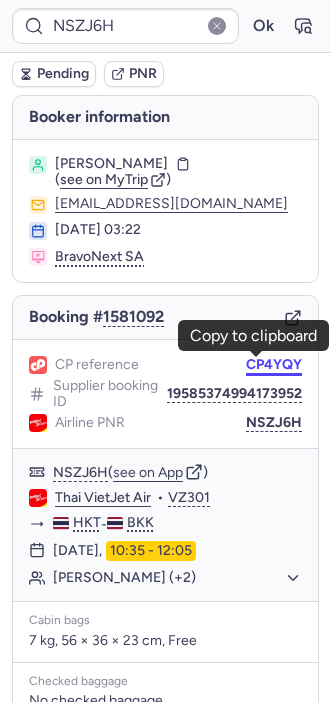 click on "CP4YQY" at bounding box center (274, 365) 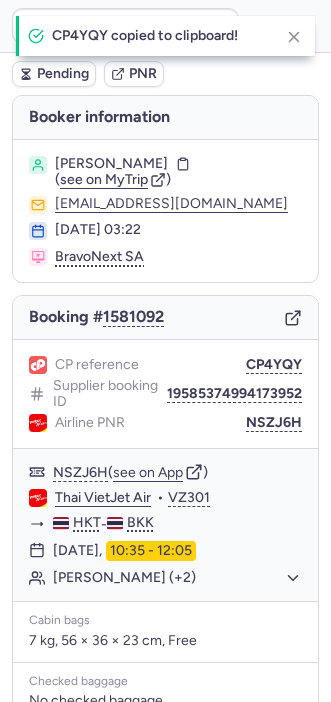 type on "CP4YQY" 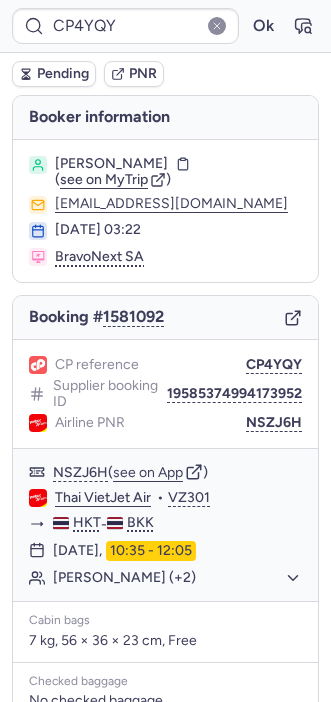 click on "Booking # 1581092" at bounding box center (165, 318) 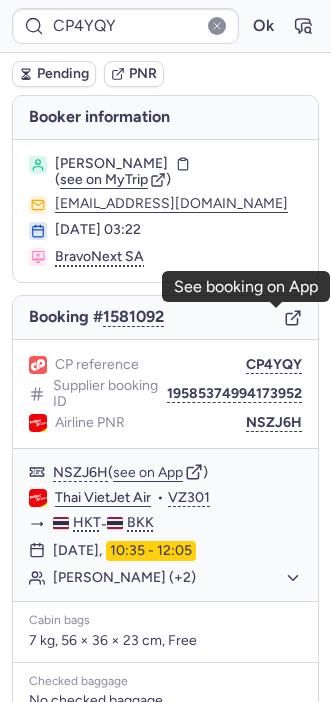 click 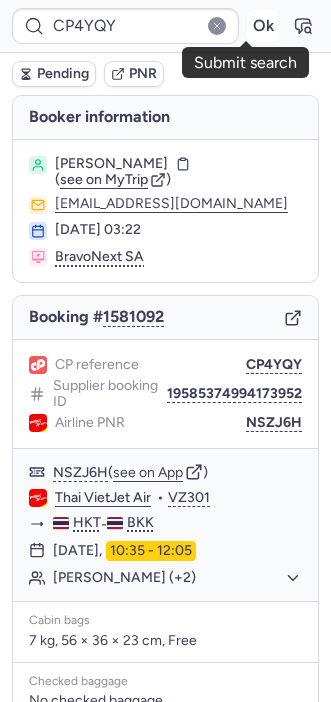 click on "Ok" at bounding box center [263, 26] 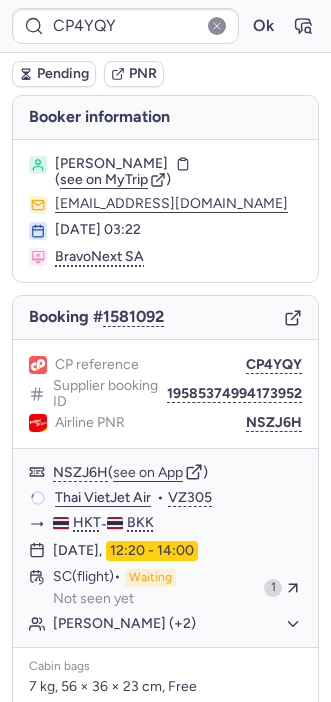 type on "CPHYER" 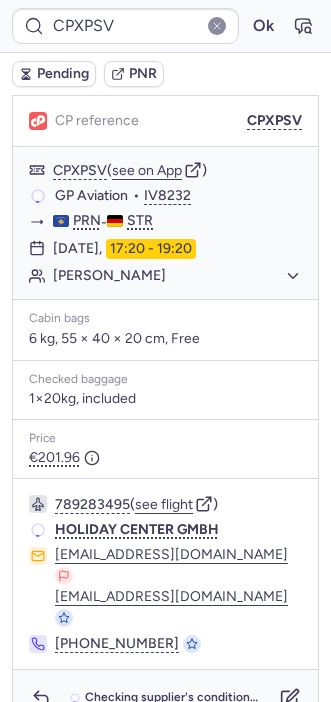 scroll, scrollTop: 239, scrollLeft: 0, axis: vertical 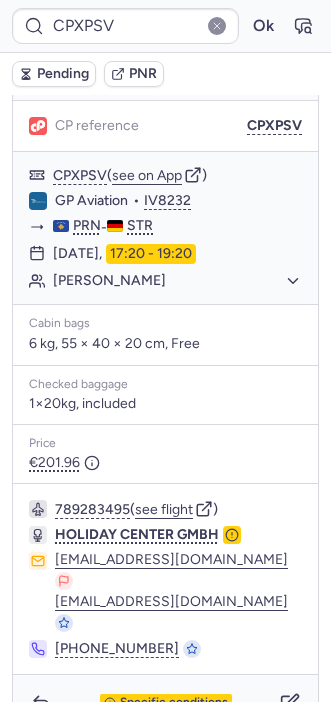 type on "CPSQWA" 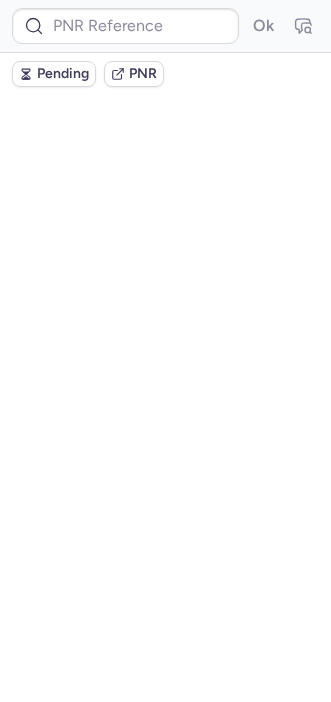scroll, scrollTop: 0, scrollLeft: 0, axis: both 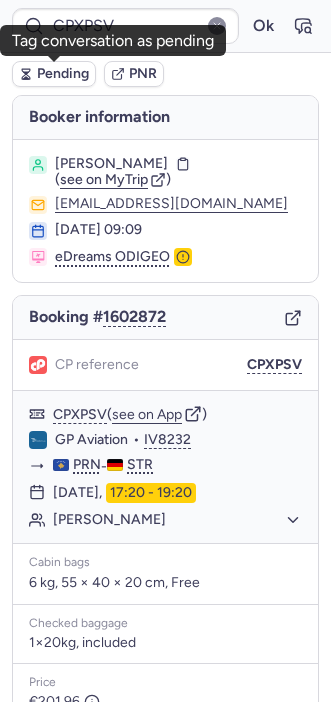 click on "Pending" at bounding box center [63, 74] 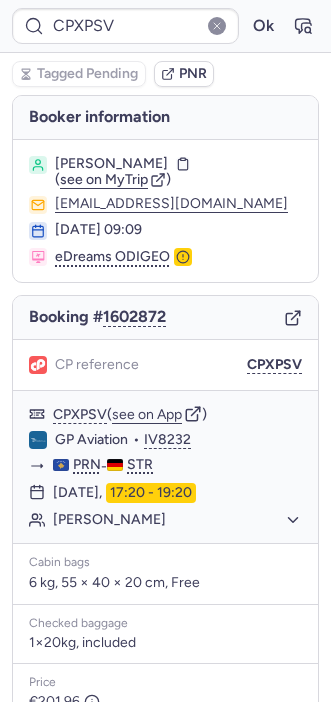 type on "CPSQWA" 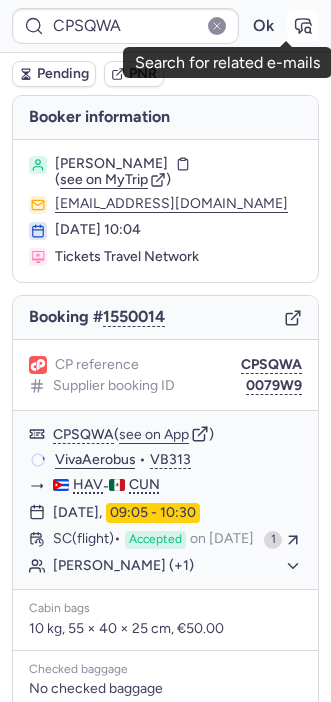 click 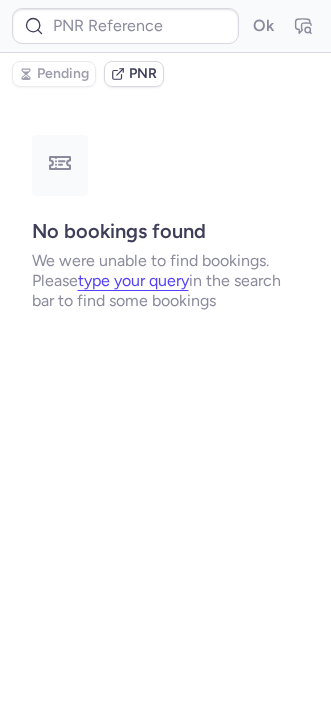type on "CPSQWA" 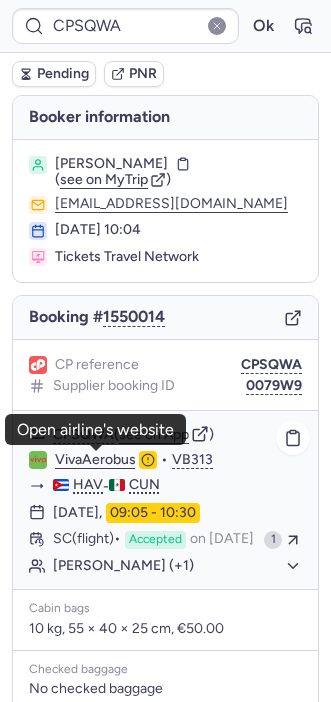 scroll, scrollTop: 346, scrollLeft: 0, axis: vertical 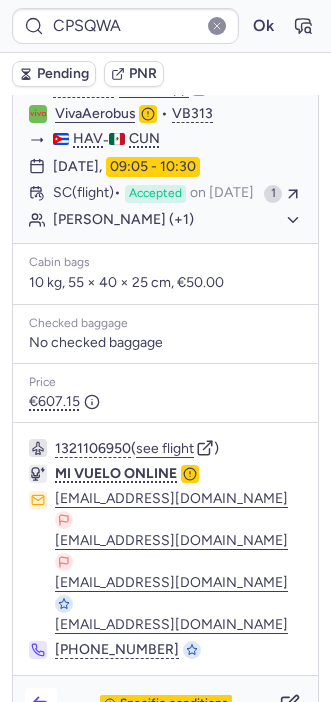 click 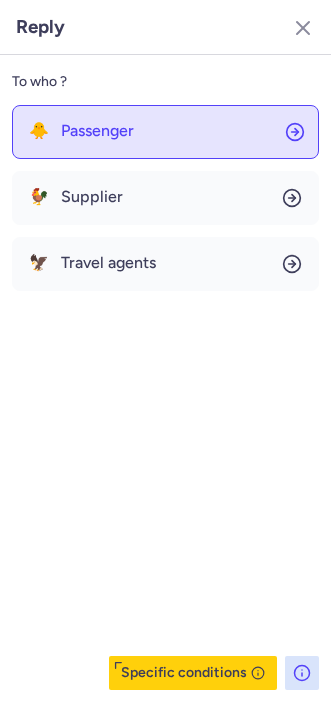click on "Passenger" at bounding box center [97, 131] 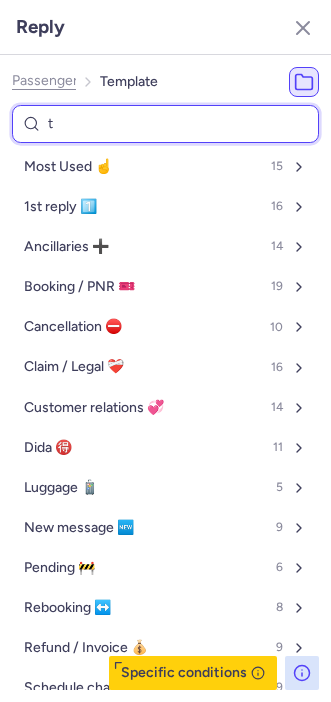 type on "tp" 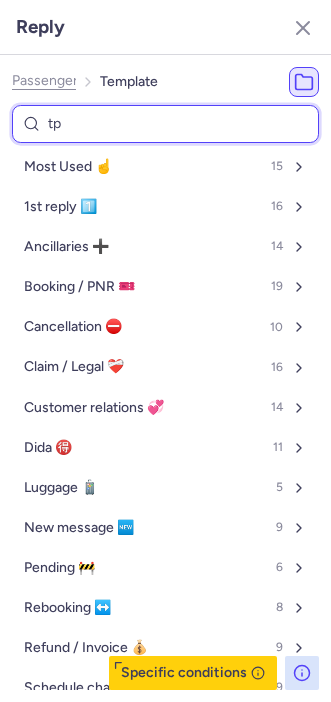 select on "en" 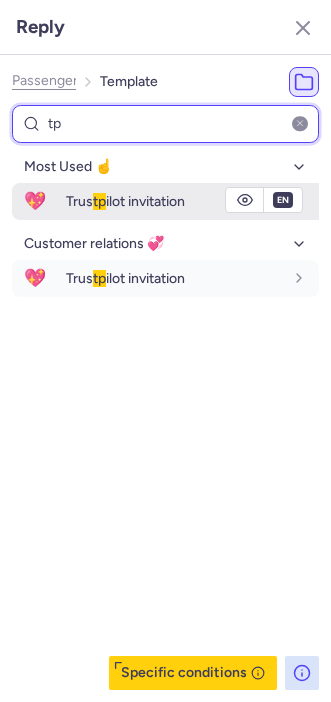 type on "tp" 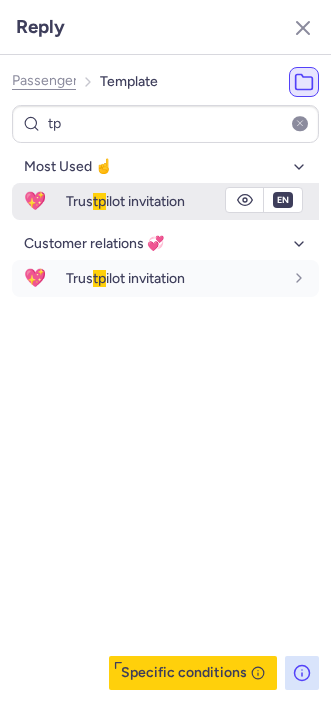 click on "Trus tp ilot invitation" at bounding box center (125, 201) 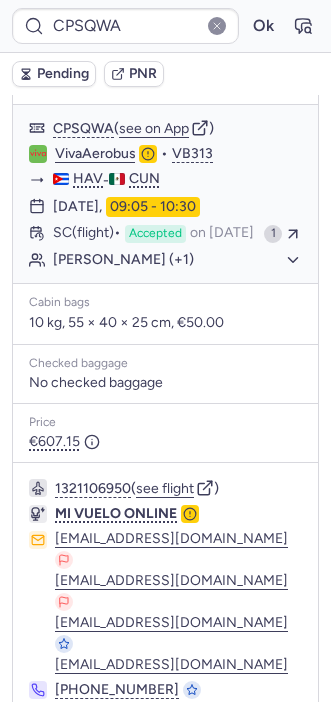 type on "DT1749990354459387" 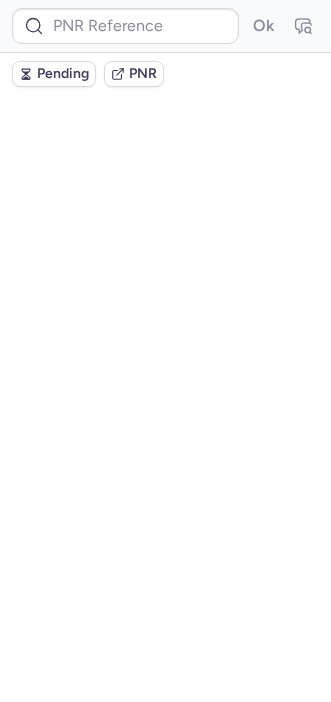 scroll, scrollTop: 0, scrollLeft: 0, axis: both 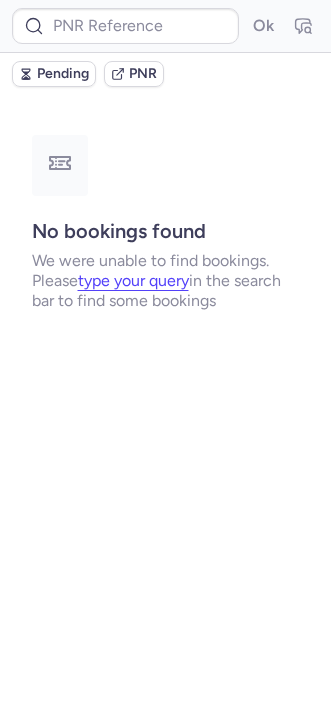 type on "DT1749703194926872" 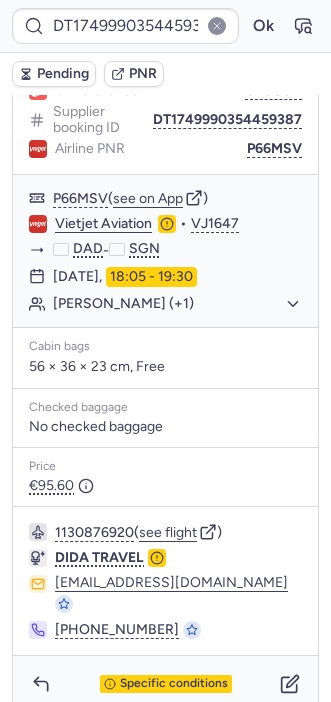 scroll, scrollTop: 0, scrollLeft: 0, axis: both 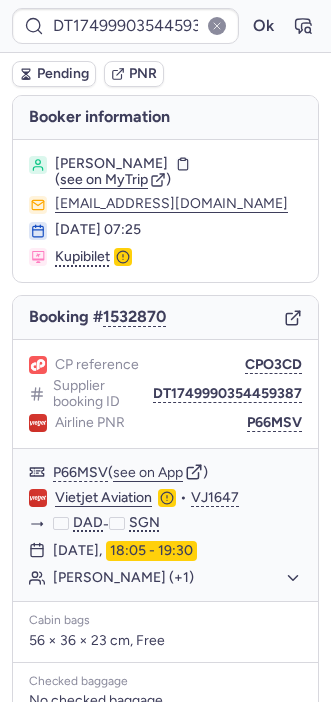 click on "Booking # 1532870" at bounding box center (165, 318) 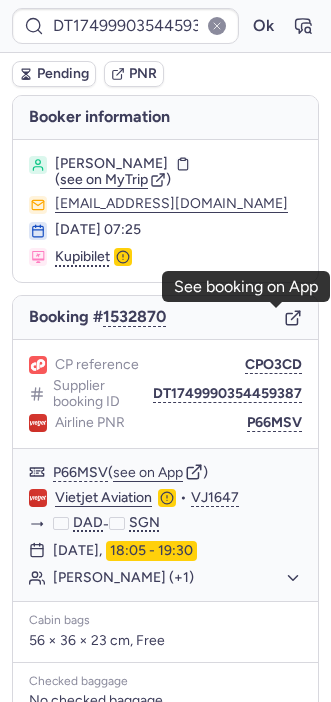 click 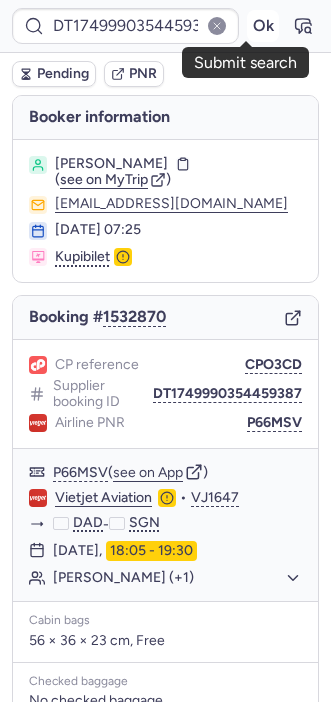 click on "Ok" at bounding box center [263, 26] 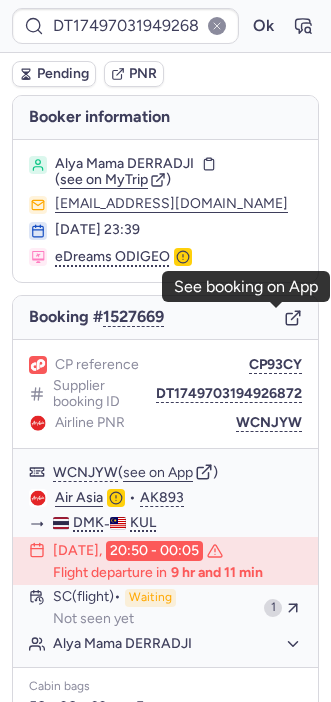 click 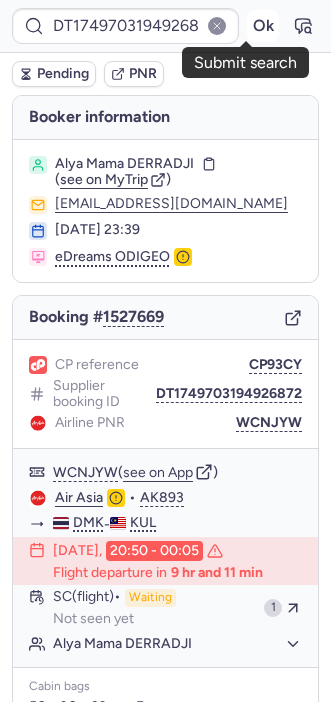 click on "Ok" at bounding box center (263, 26) 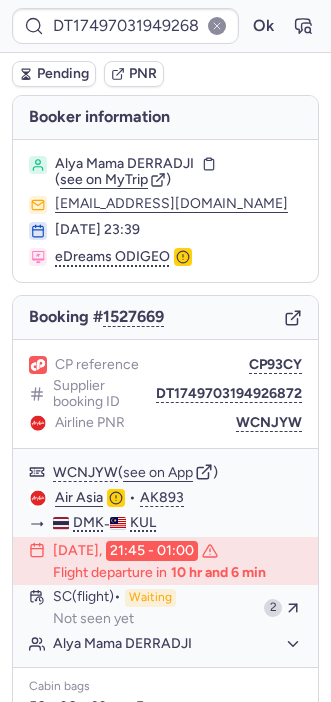 type on "DT1751124559598629" 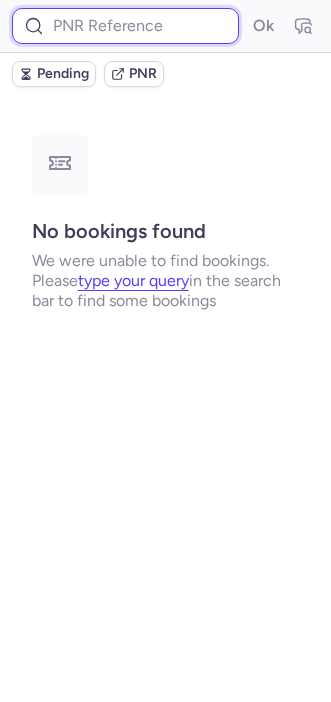 paste on "M9KL3M" 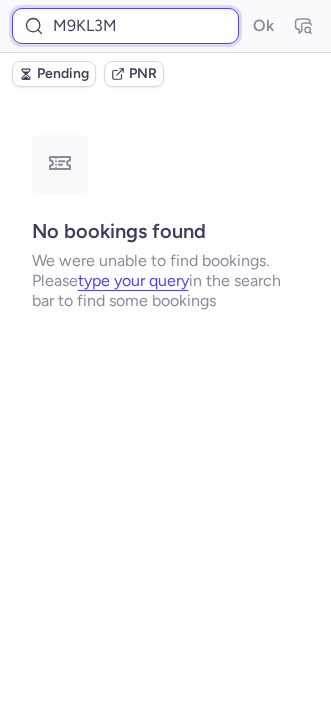 click on "M9KL3M" at bounding box center (125, 26) 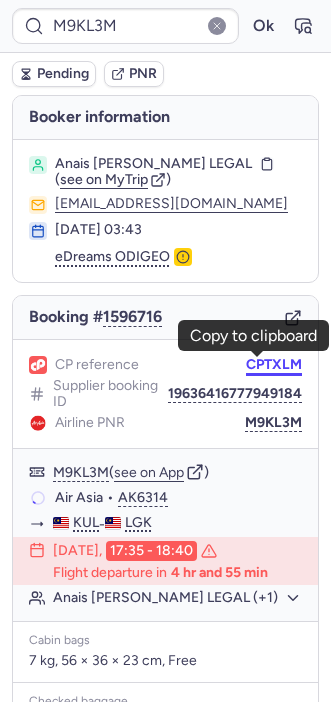 click on "CPTXLM" at bounding box center (274, 365) 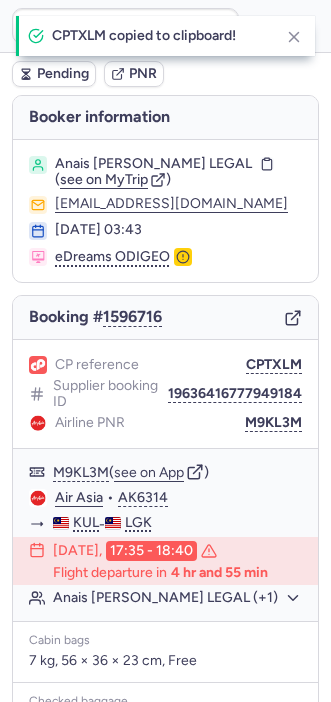 type on "CPTXLM" 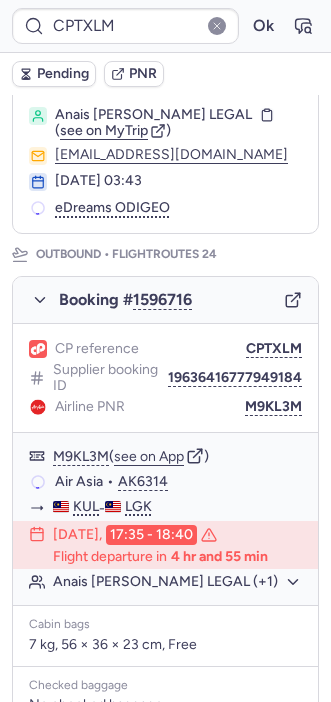 scroll, scrollTop: 151, scrollLeft: 0, axis: vertical 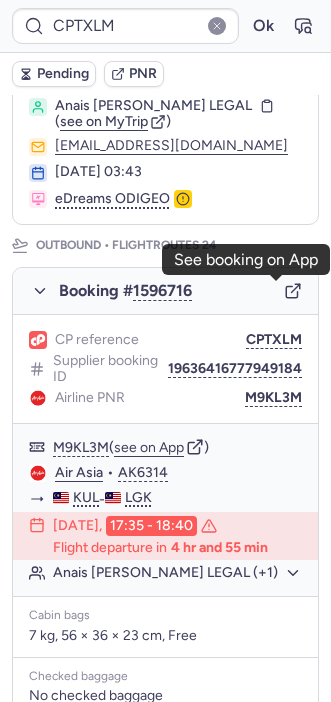 click 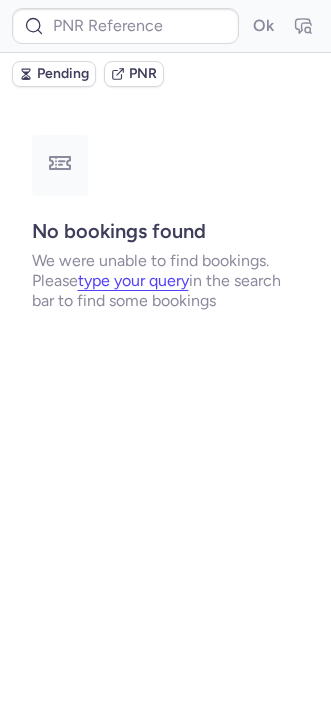 scroll, scrollTop: 0, scrollLeft: 0, axis: both 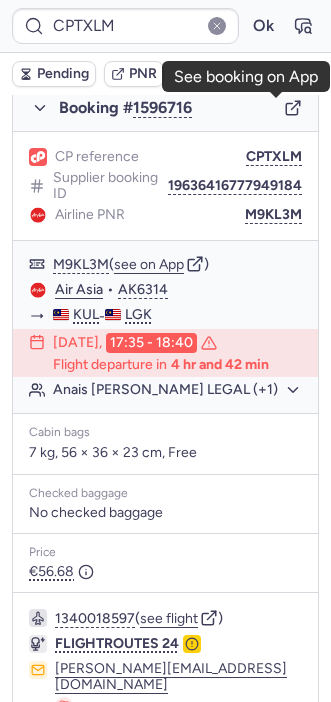 click 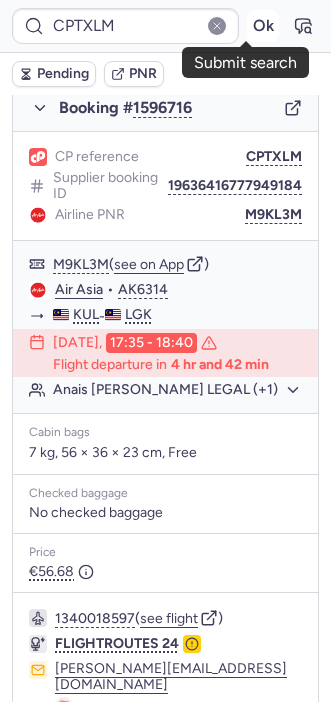 click on "Ok" at bounding box center [263, 26] 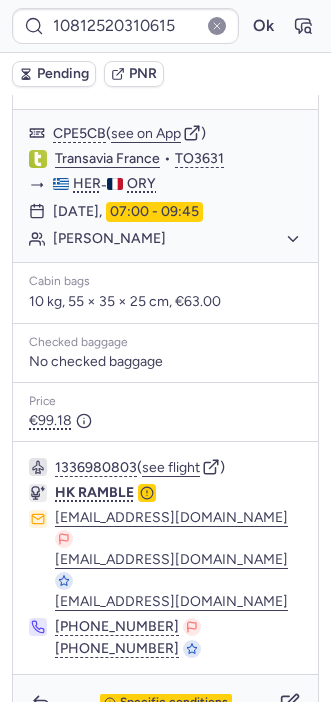 scroll, scrollTop: 0, scrollLeft: 0, axis: both 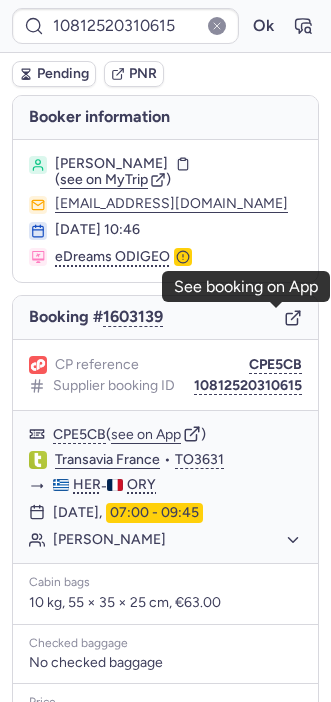 click 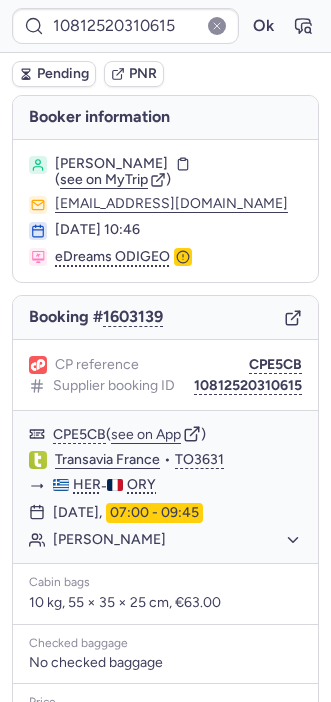 type on "7360409" 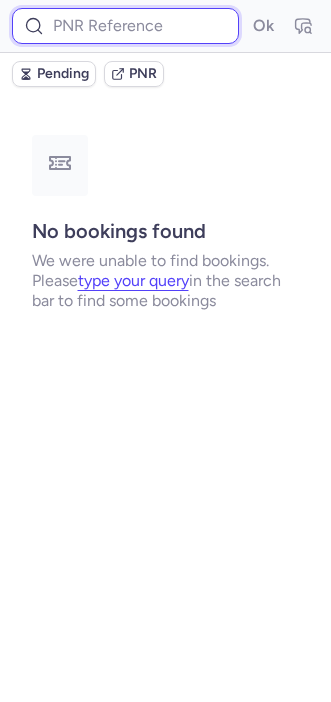 click at bounding box center (125, 26) 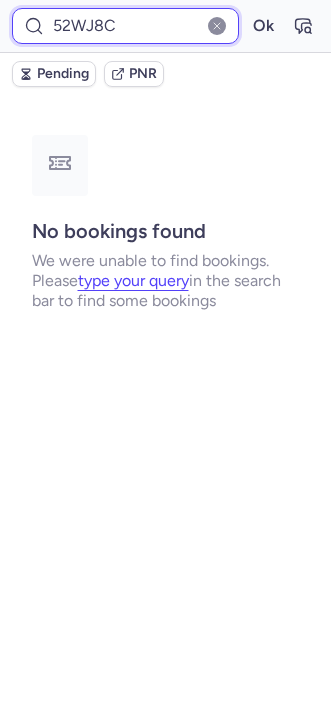 type on "52WJ8C" 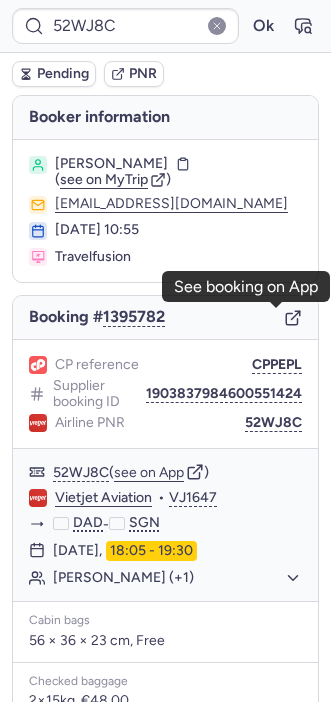 click 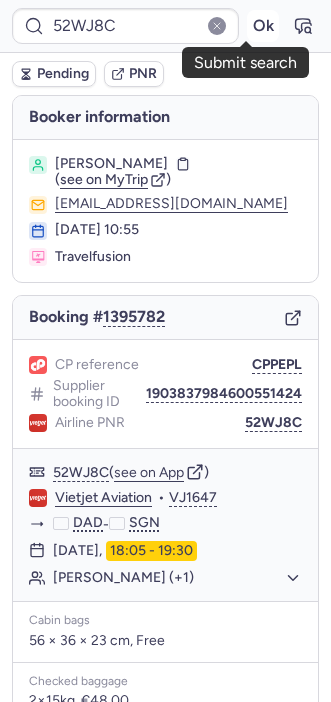 click on "Ok" at bounding box center [263, 26] 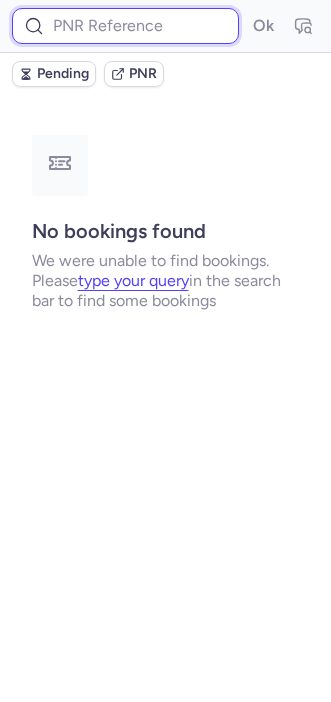 paste on "AAPXYL" 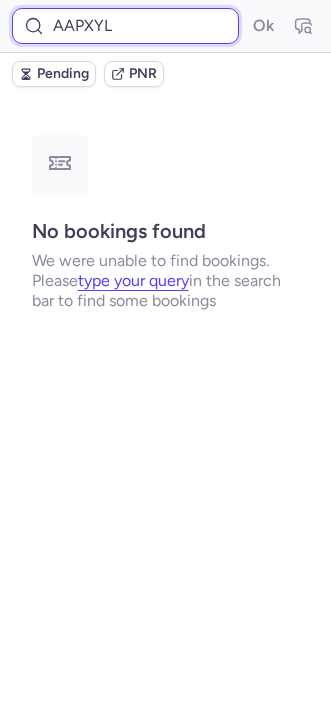 click on "AAPXYL" at bounding box center [125, 26] 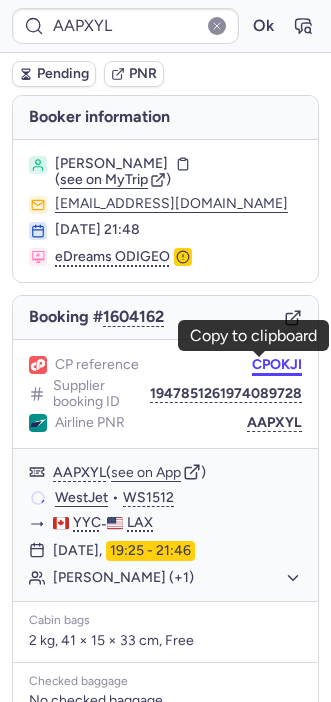 click on "CPOKJI" at bounding box center [277, 365] 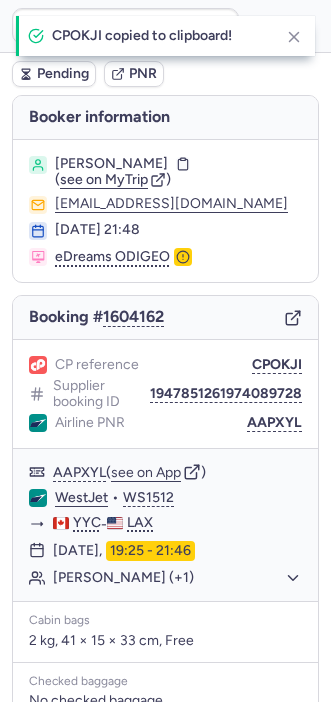 type on "CPOKJI" 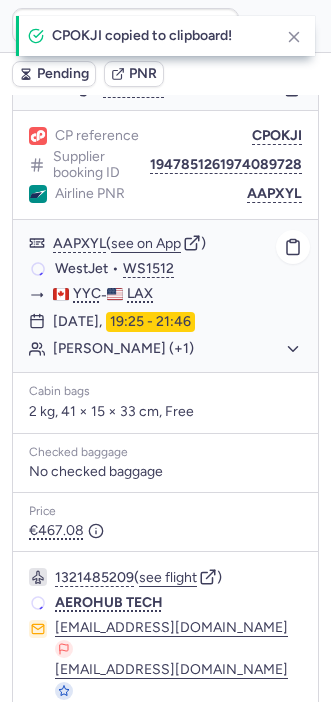 scroll, scrollTop: 296, scrollLeft: 0, axis: vertical 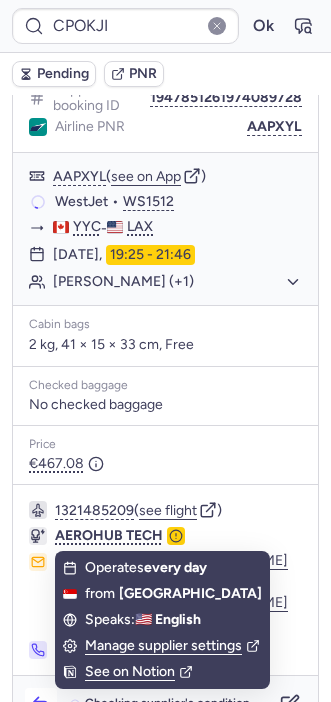 click 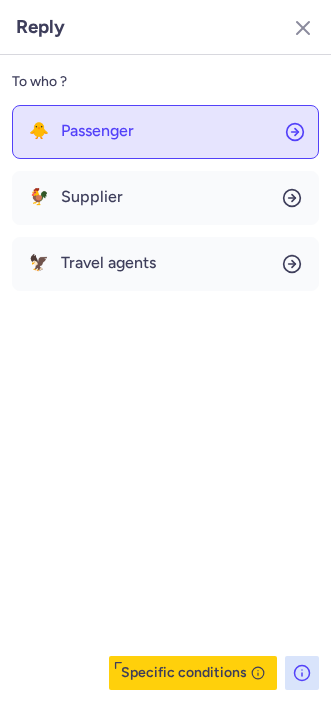 click on "Passenger" at bounding box center [97, 131] 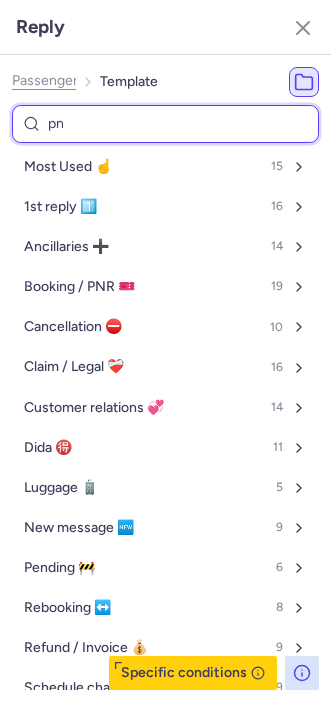 type on "pnr" 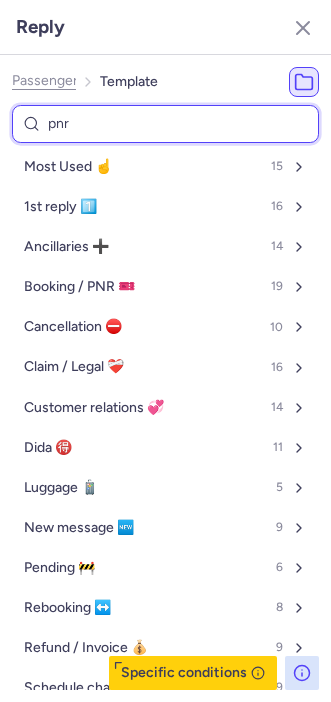 select on "en" 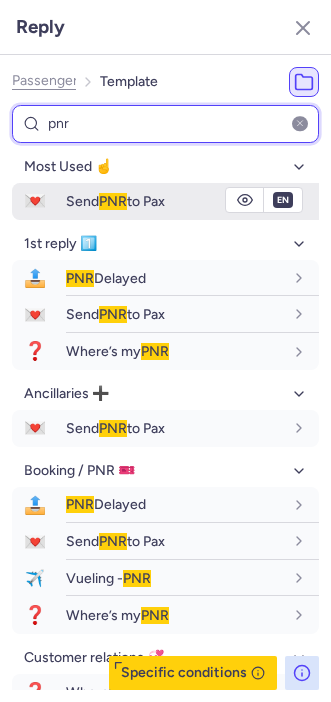type on "pnr" 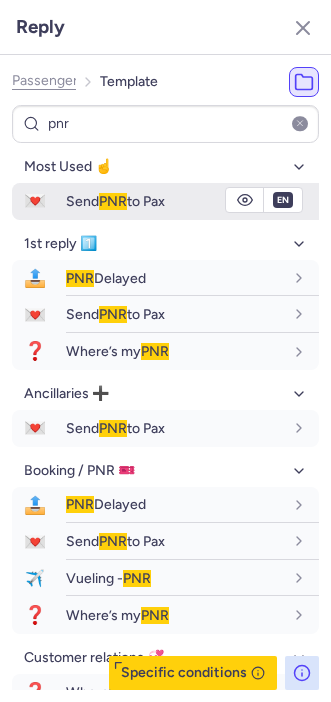 click on "Send  PNR  to Pax" at bounding box center [115, 201] 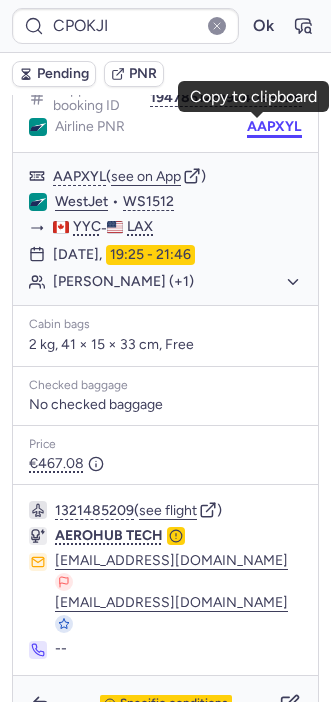 click on "AAPXYL" at bounding box center [274, 127] 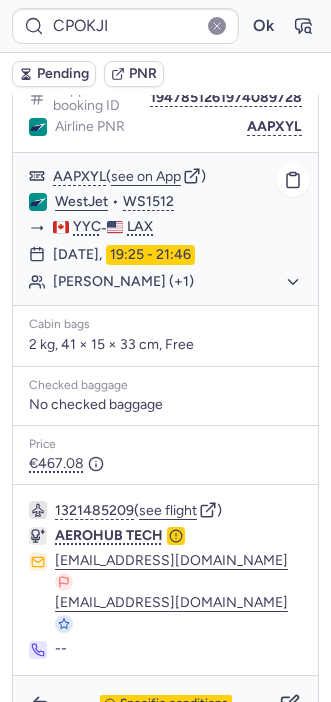 type on "CPTE2T" 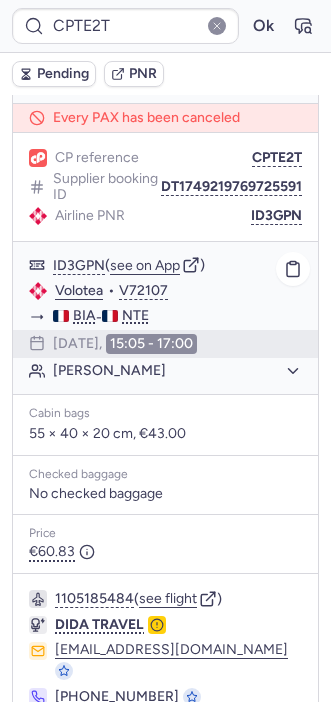scroll, scrollTop: 1144, scrollLeft: 0, axis: vertical 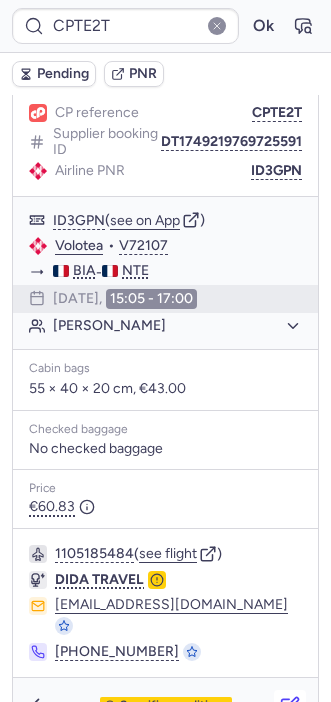click 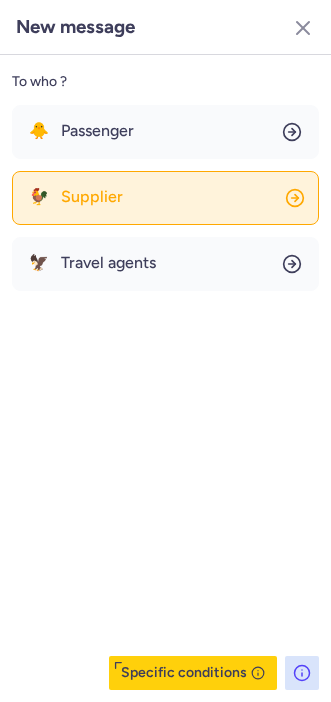 click on "Supplier" at bounding box center (92, 197) 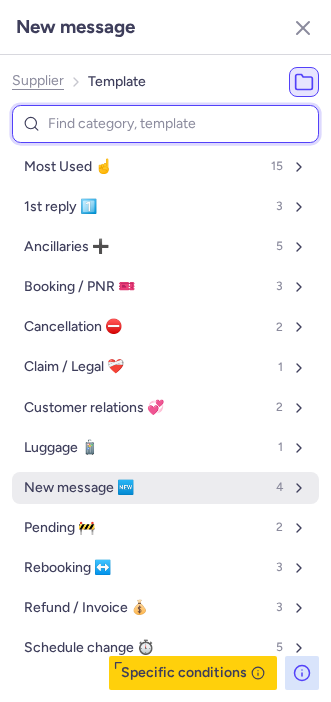 scroll, scrollTop: 15, scrollLeft: 0, axis: vertical 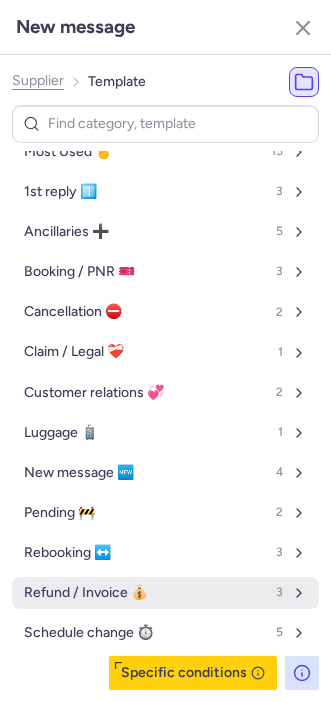 click on "Refund / Invoice 💰" at bounding box center (86, 593) 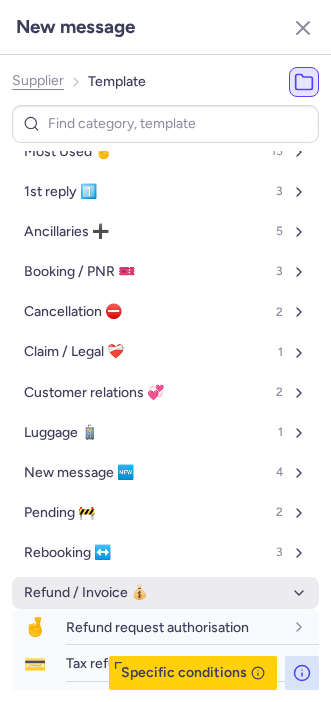 scroll, scrollTop: 125, scrollLeft: 0, axis: vertical 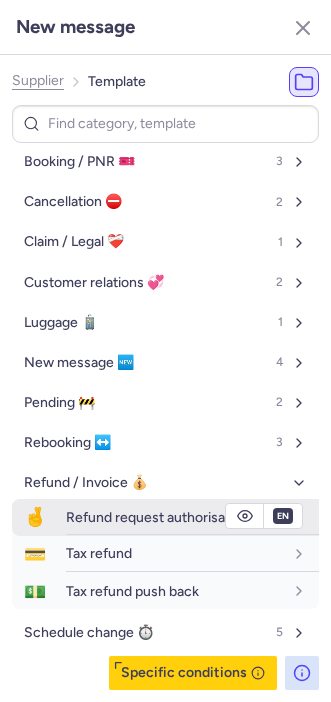 click on "Refund request authorisation" at bounding box center [157, 517] 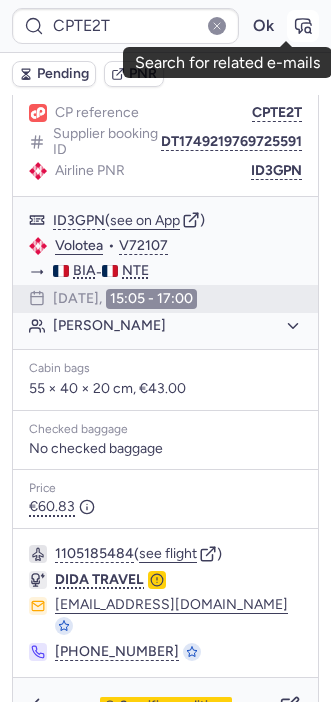 click 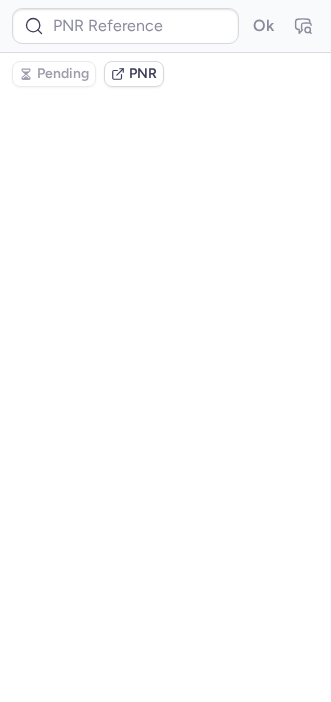 scroll, scrollTop: 0, scrollLeft: 0, axis: both 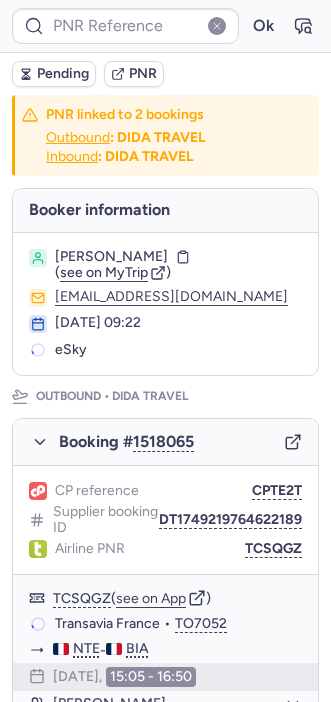 type on "CPTE2T" 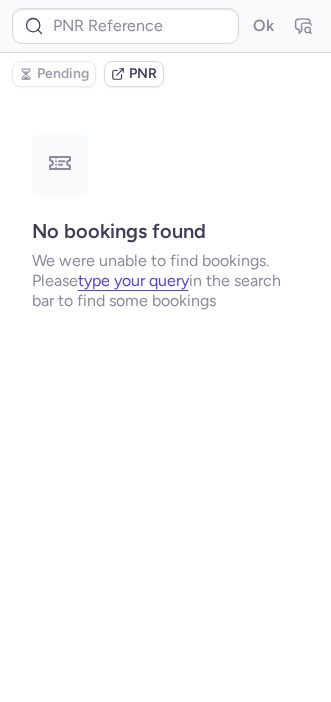 type on "CPTE2T" 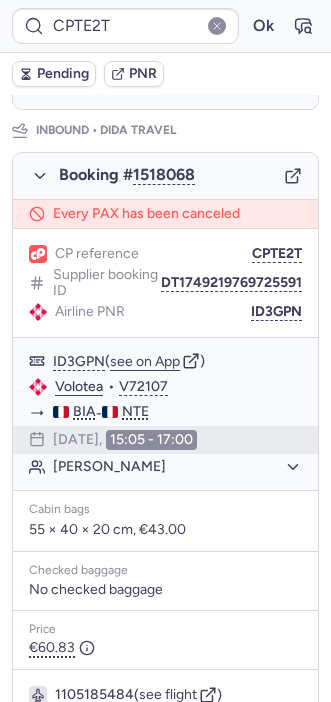 scroll, scrollTop: 920, scrollLeft: 0, axis: vertical 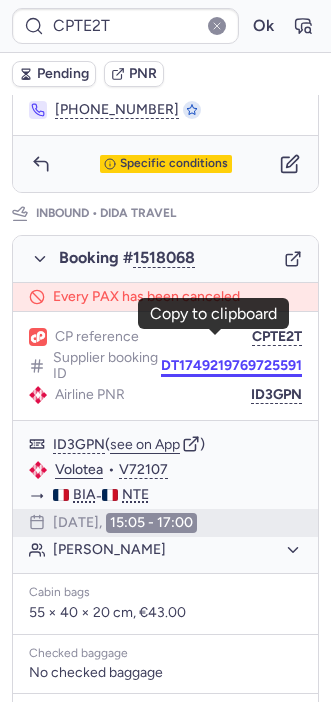 click on "DT1749219769725591" at bounding box center (231, 366) 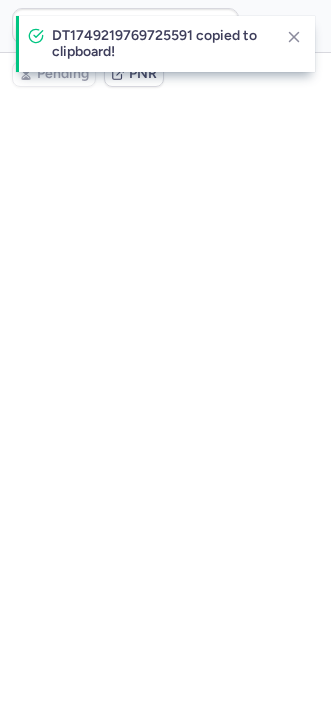 scroll, scrollTop: 0, scrollLeft: 0, axis: both 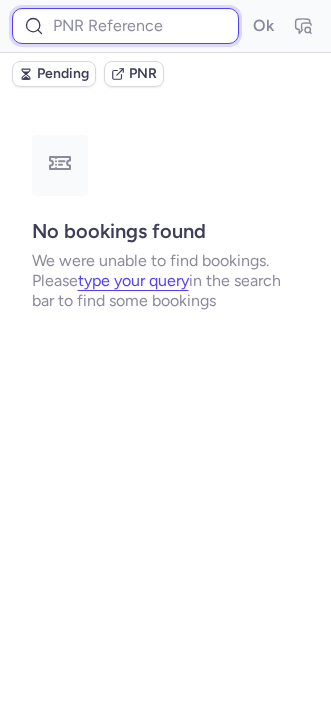 paste on "DT1749219769725591" 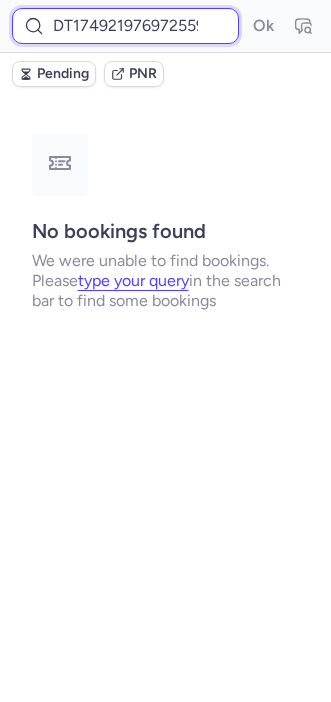 click on "DT1749219769725591" at bounding box center (125, 26) 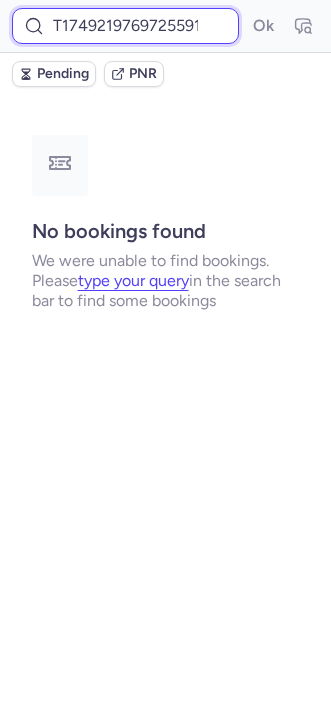 type on "DT1749219769725591" 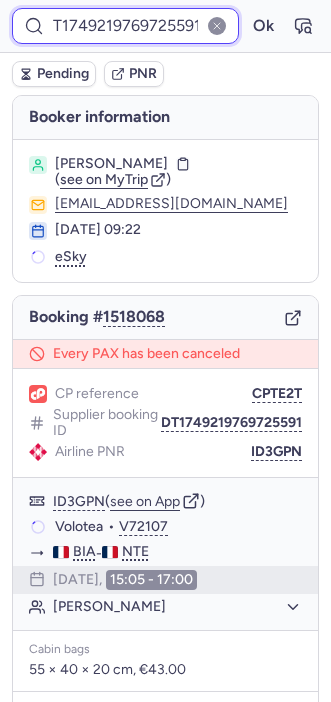 scroll, scrollTop: 0, scrollLeft: 0, axis: both 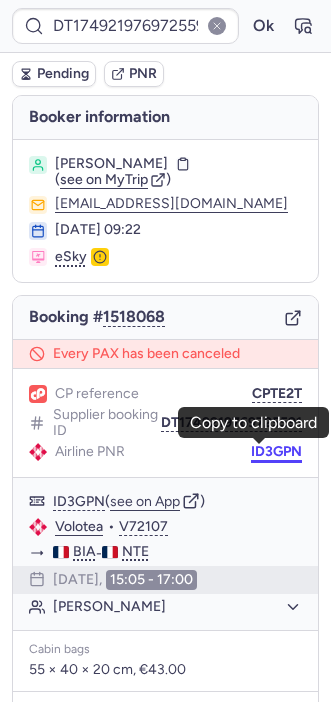 click on "ID3GPN" at bounding box center [276, 452] 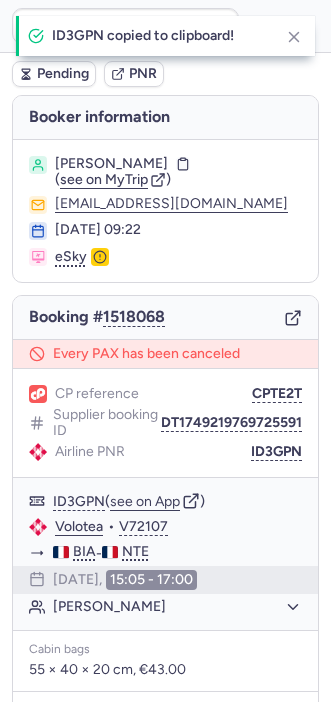 type on "CPTE2T" 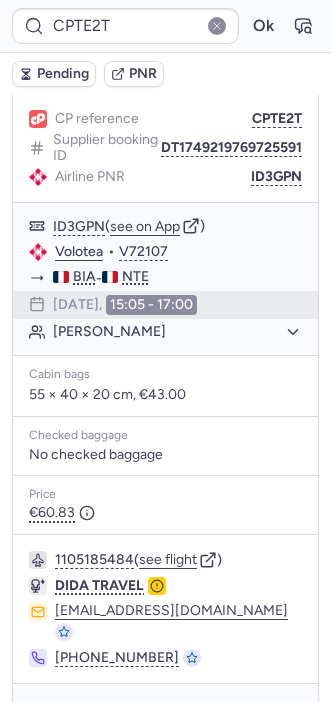 scroll, scrollTop: 1144, scrollLeft: 0, axis: vertical 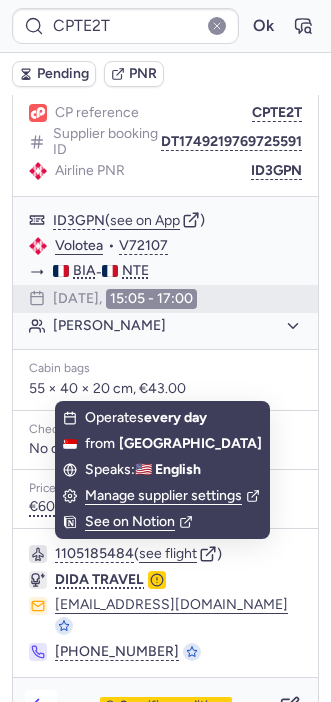 click 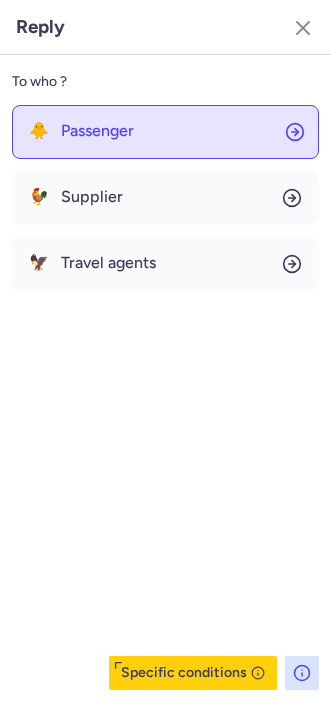 click on "🐥 Passenger" 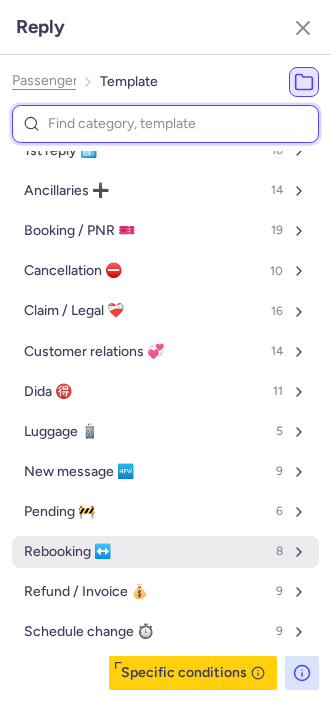 scroll, scrollTop: 55, scrollLeft: 0, axis: vertical 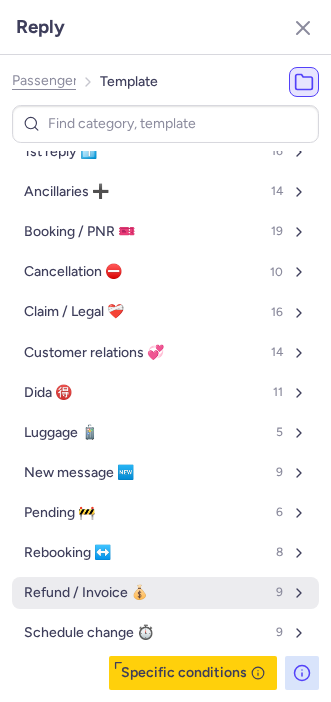 click on "Refund / Invoice 💰 9" at bounding box center [165, 593] 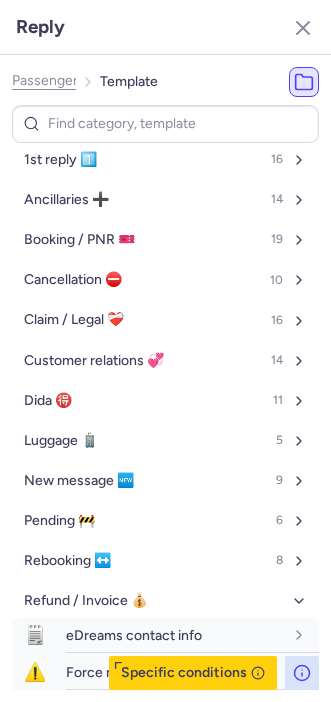scroll, scrollTop: 25, scrollLeft: 0, axis: vertical 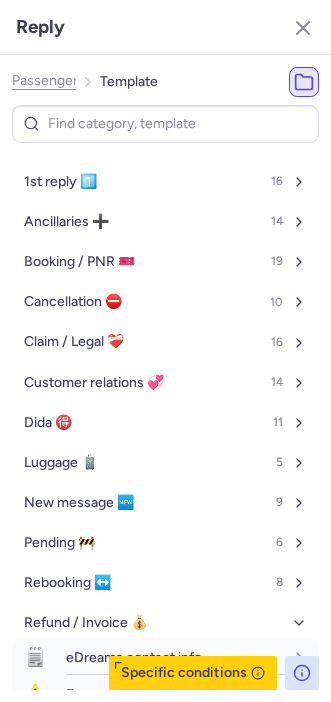 click on "Most Used ☝️ 15 1st reply 1️⃣ 16 Ancillaries ➕ 14 Booking / PNR 🎫 19 Cancellation ⛔️ 10 Claim / Legal ❤️‍🩹 16 Customer relations 💞 14 Dida 🉐 11 Luggage 🧳 5 New message 🆕 9 Pending 🚧 6 Rebooking ↔️ 8 Refund / Invoice 💰 🗒️ eDreams contact info fr en de nl pt es it ru en ⚠️ Force majeure (strikes) fr en de nl pt es it ru en 🚓 Fraudulent transaction  fr en de nl pt es it ru en 🧾 Invoice request fr en de nl pt es it ru en 🔄 Non-exchangeable, non-refundable fr en de nl pt es it ru en 💰 Refund done fr en de nl pt es it ru en 💸 Refund follow-up fr en de nl pt es it ru en 🤞 Refund request authorisation fr en de nl pt es it ru en 💳 Tax refund fr en de nl pt es it ru en Schedule change ⏱️ 9" at bounding box center (165, 576) 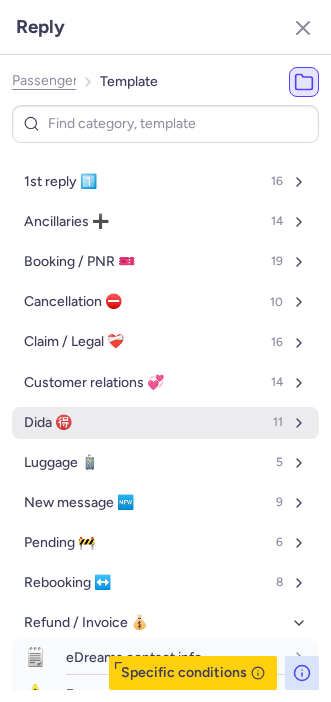 click on "Dida 🉐 11" at bounding box center [165, 423] 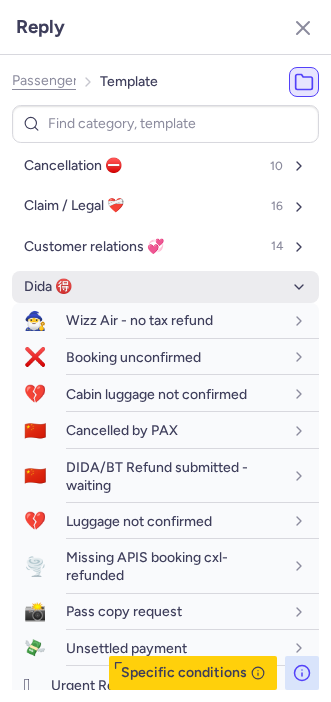 scroll, scrollTop: 176, scrollLeft: 0, axis: vertical 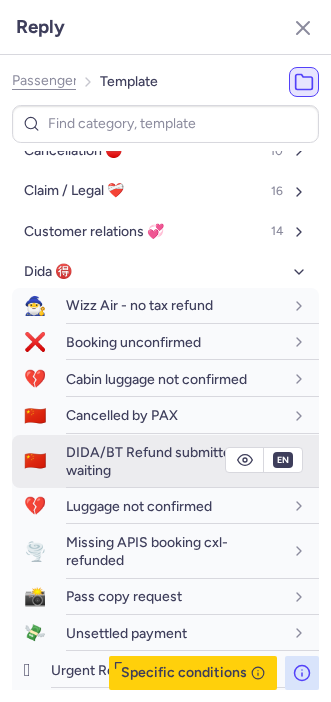 click on "DIDA/BT Refund submitted - waiting" at bounding box center (157, 461) 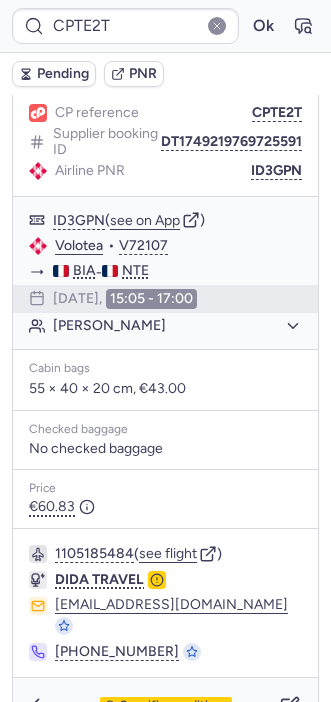 click on "Pending" at bounding box center (54, 74) 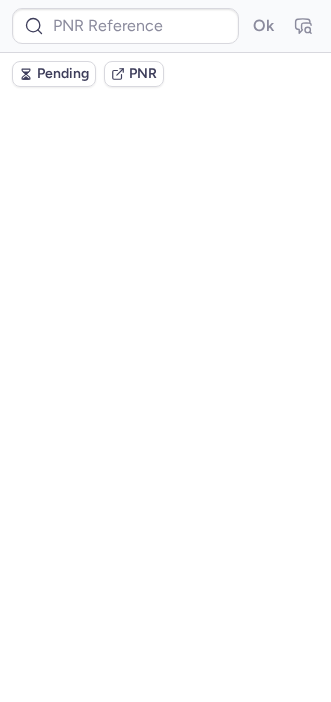 scroll, scrollTop: 0, scrollLeft: 0, axis: both 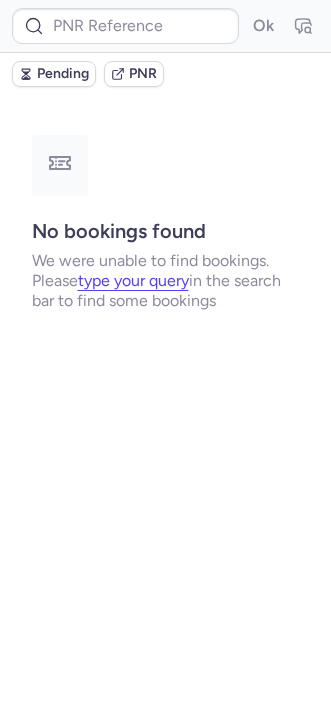 type on "CPGOAI" 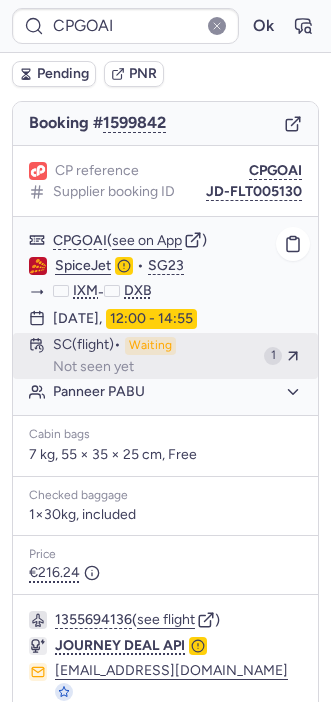 scroll, scrollTop: 282, scrollLeft: 0, axis: vertical 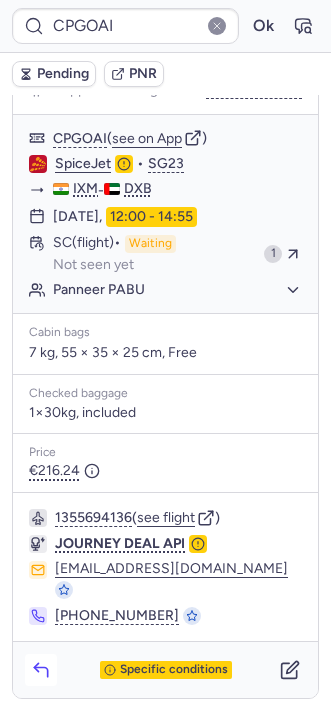 type 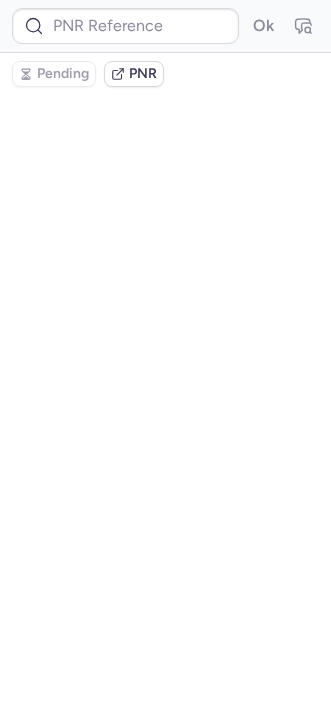 scroll, scrollTop: 0, scrollLeft: 0, axis: both 